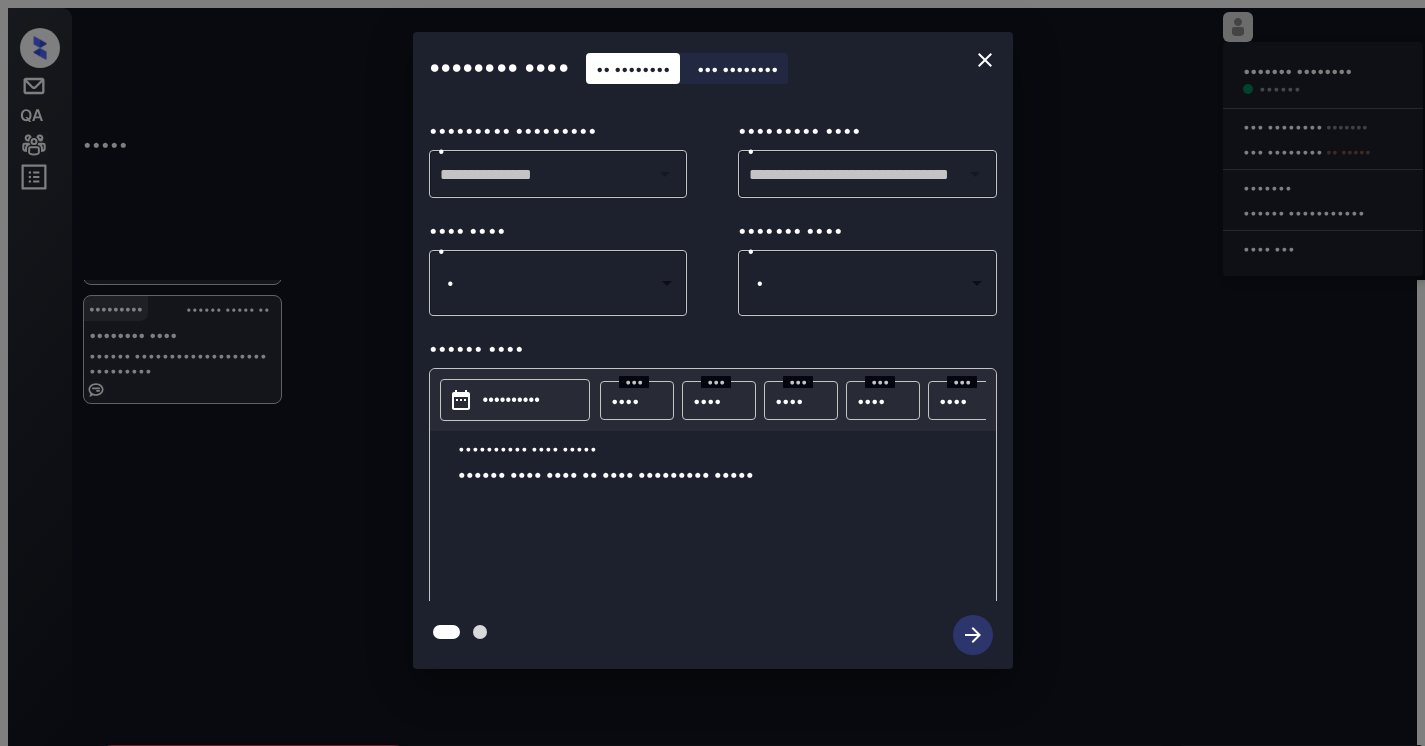scroll, scrollTop: 0, scrollLeft: 0, axis: both 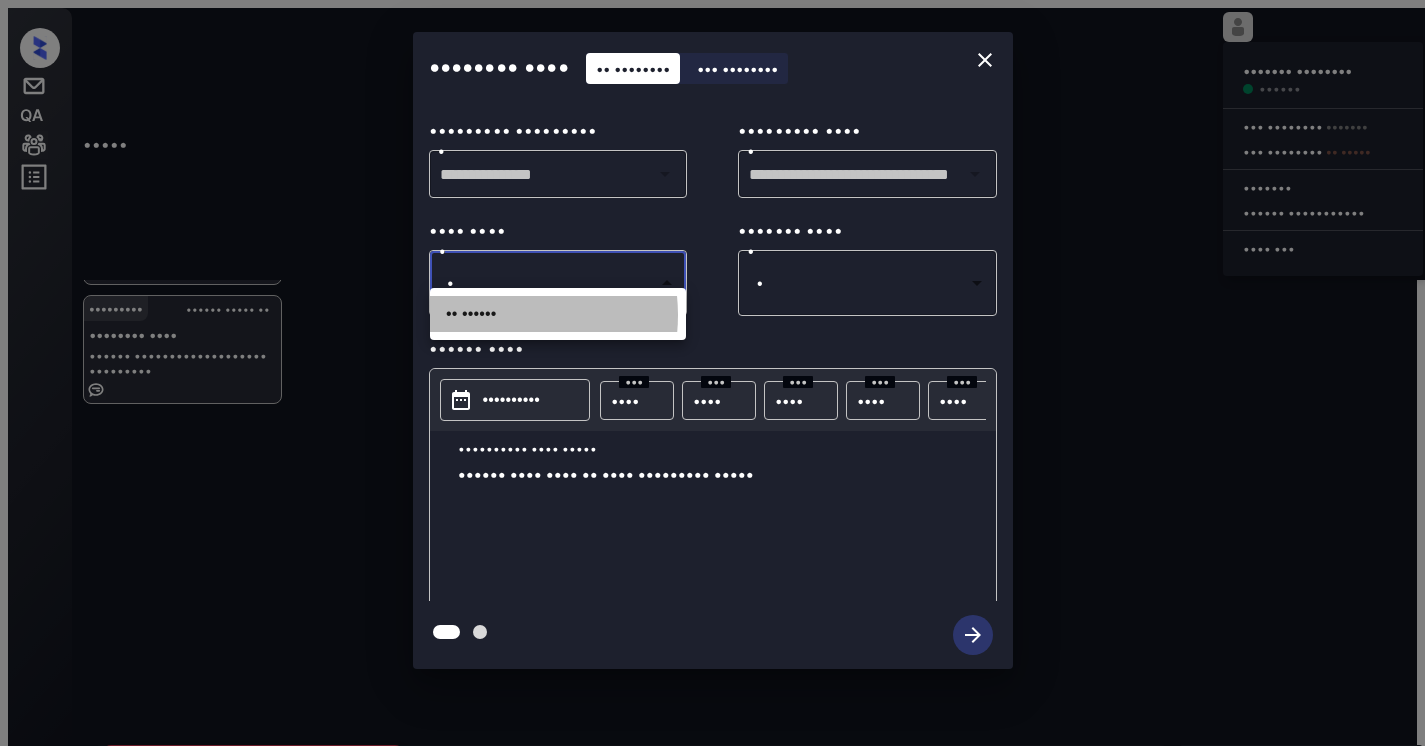 click on "•• ••••••" at bounding box center [558, 314] 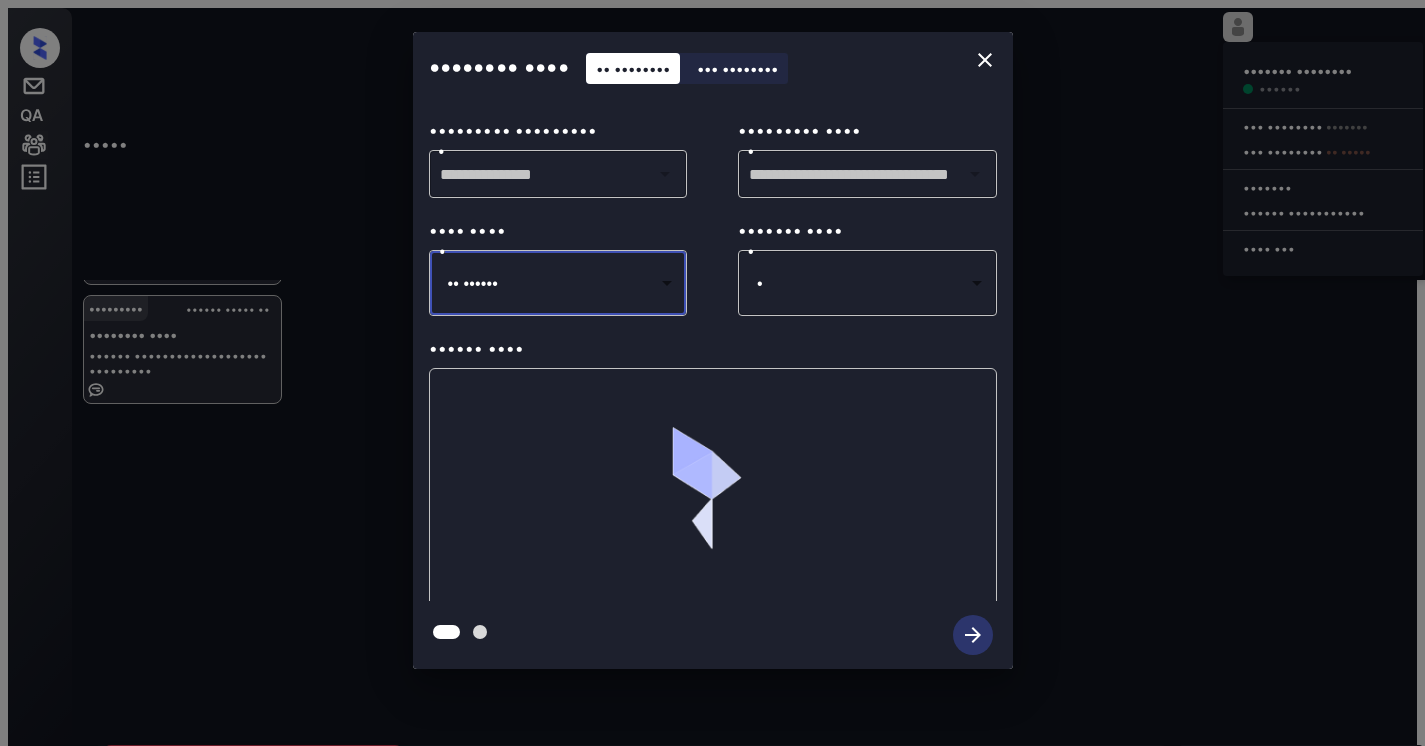 click on "••••• ••••••• •••••••• •••••• ••• ••••••••   ••••••• ••• ••••••••   •• ••••• ••••••• •••••• ••  •••••  •••• •••• ••• ••••••••• •••••• ••••• ••   ••••••• ••••••••• •••• •••• ••• •••  •••••••• ••••••••• •••••• ••••• ••   •••••••• •••• •••••• ••••••••••  ••••••••• ••••••••• ••••••••• •••••• ••••• ••   •••••••• •••• •••••• ••••••••••  ••••••••• ••••••••• ••••••••• •••• •••• •••••••••• ••••• •••• ••••••• ••• ••••••••••••••••  •••• •••• •••• •• •••• •••••• • • ••• ••• •••• •••••• •••• •• ••• •• ••• •••• ••• •••• •• •••••• ••• ••• ••• ••••• •••••• ••• ••••••• •••• •••• ••••••••••• •• ••••••• •••••• •••••• ••• ••• •••• ••••• ••  •••••• •  ••••• • ••• ••••••• ••••• •••• ••••••• ••• ••••••• •• ••••••• •••••• ••• ••• •••• ••••• •• • ••• ••••••• ••••• ••• ••••••• •••• •• ••••••• ••• ••• •••• ••••• •• • ••• ••••••• ••••• ••••• ••••• •••••••••• •••••
•••• •• ••••• ••••••••••
••• ••• •••• ••••• •• • ••• ••••••• •••••• •••• ••••••• •••••••
•••• •• •••••  ••••••••
••• ••• •••• ••••• •• • ••• ••••••• •••••• •••••" at bounding box center [712, 381] 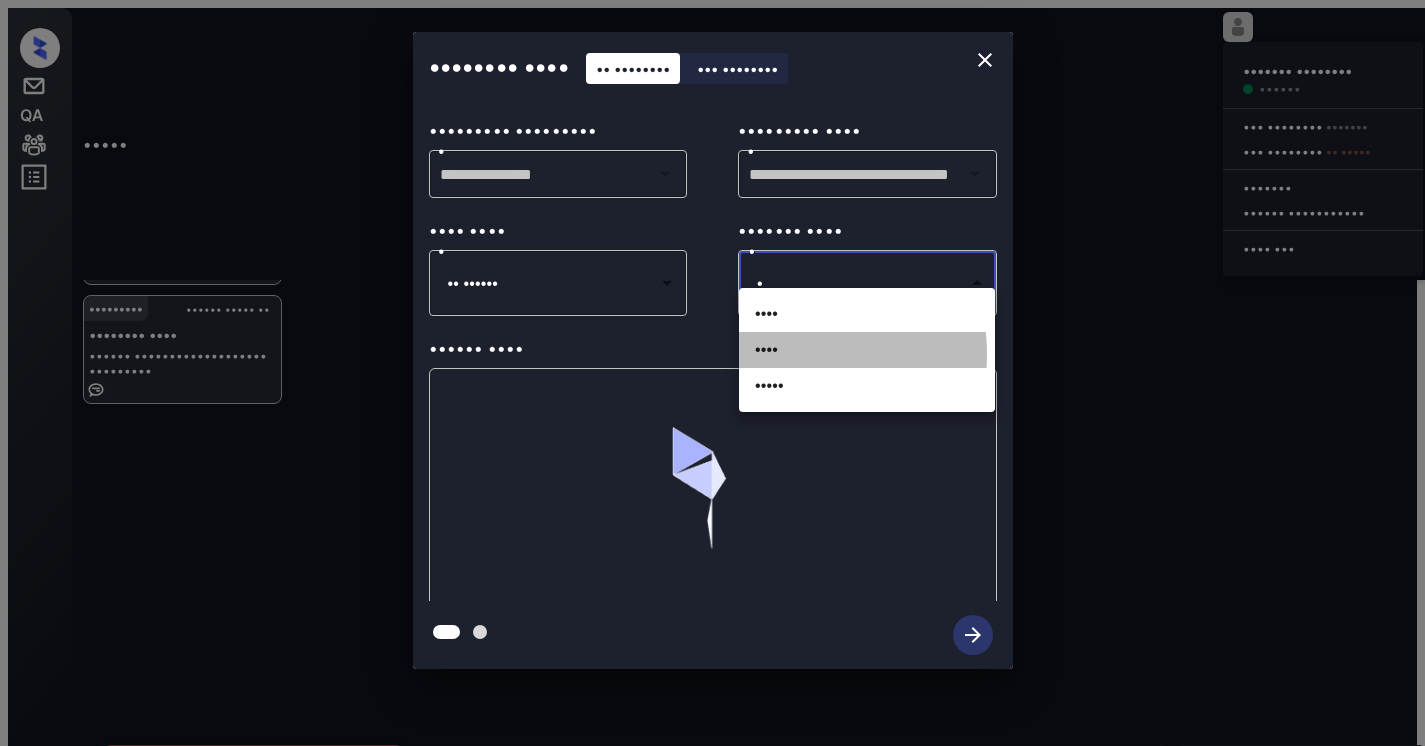 click on "••••" at bounding box center (867, 350) 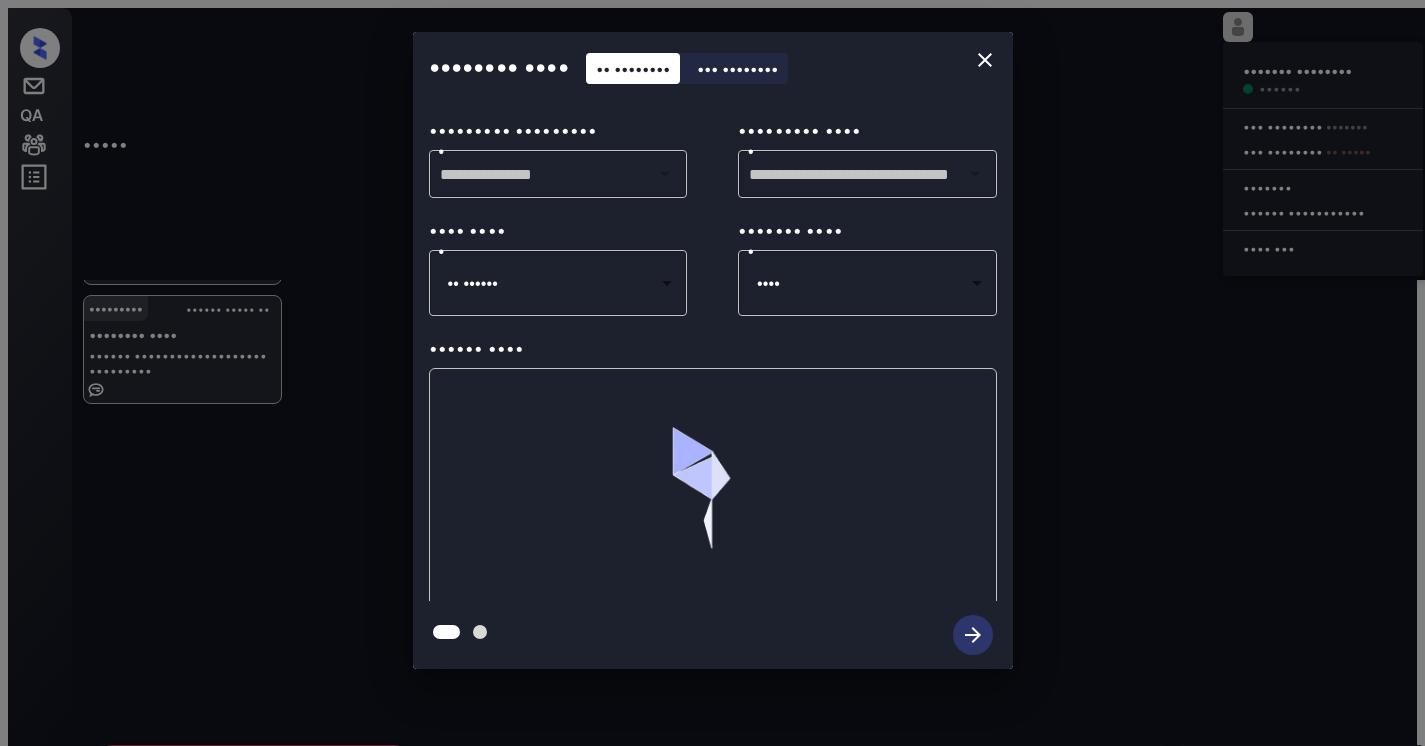 drag, startPoint x: 781, startPoint y: 248, endPoint x: 771, endPoint y: 346, distance: 98.50888 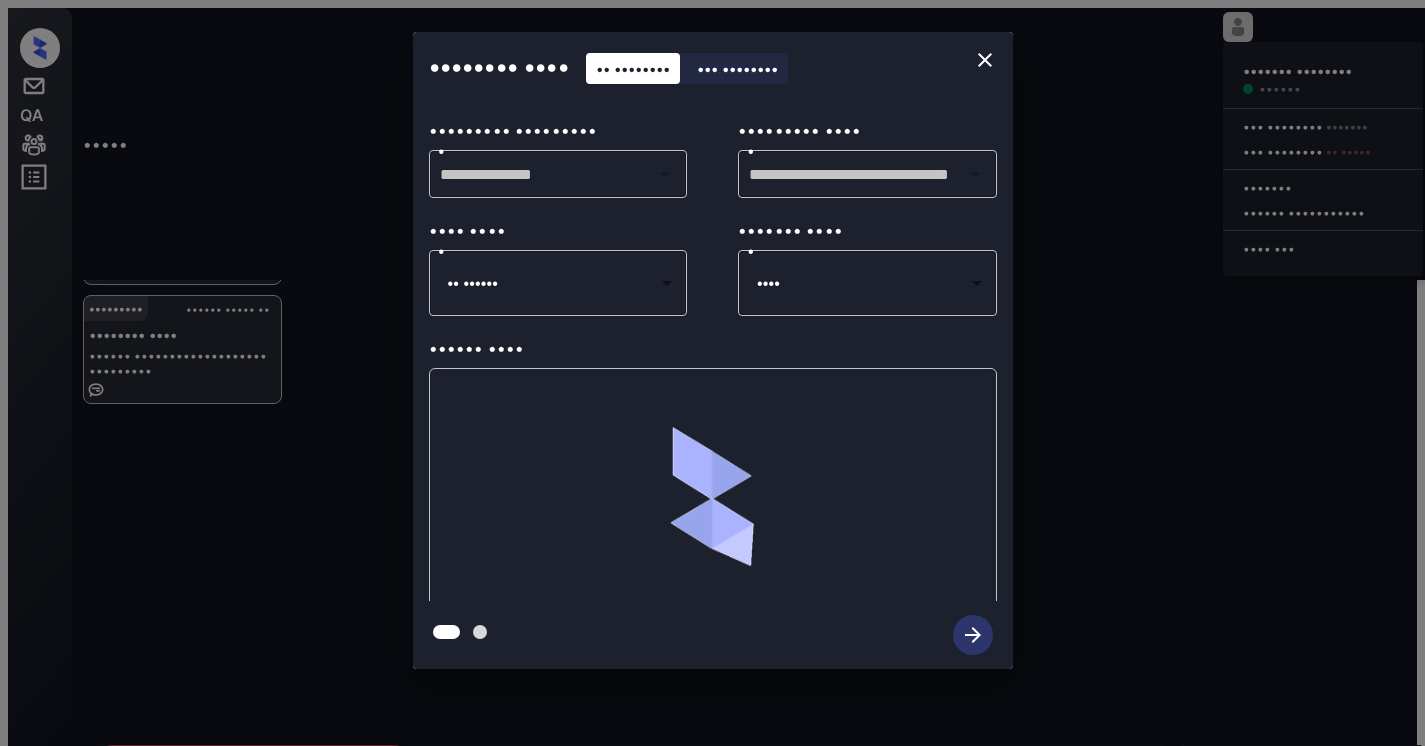 click on "•••• •••• •" at bounding box center [558, 283] 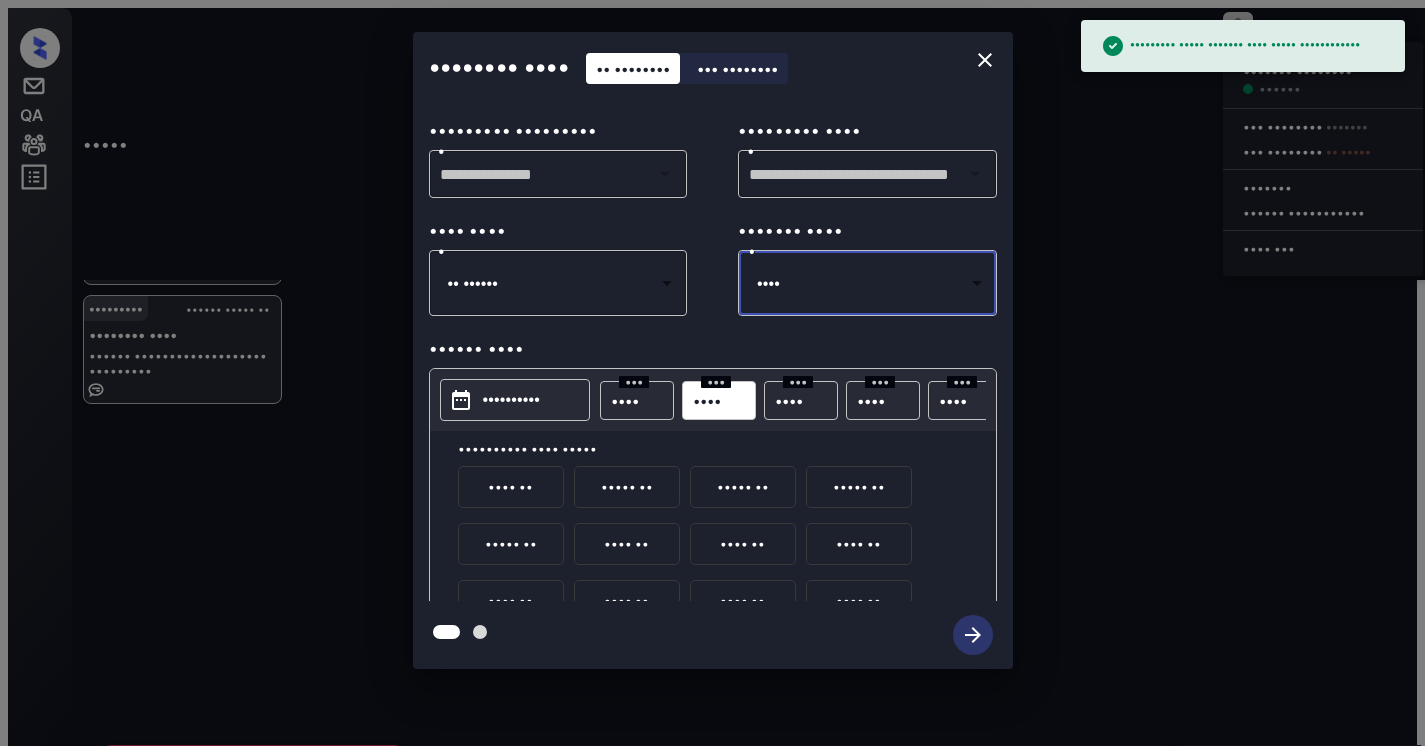 click on "••••••••• ••••• ••••••• •••• ••••• •••••••••••• ••••• ••••••• •••••••• •••••• ••• ••••••••   ••••••• ••• ••••••••   •• ••••• ••••••• •••••• ••  •••••  •••• •••• ••• ••••••••• •••••• ••••• ••   ••••••• ••••••••• •••• •••• ••• •••  •••••••• ••••••••• •••••• ••••• ••   •••••••• •••• •••••• ••••••••••  ••••••••• ••••••••• ••••••••• •••••• ••••• ••   •••••••• •••• •••••• ••••••••••  ••••••••• ••••••••• ••••••••• •••• •••• •••••••••• ••••• •••• ••••••• ••• ••••••••••••••••  •••• •••• •••• •• •••• •••••• • • ••• ••• •••• •••••• •••• •• ••• •• ••• •••• ••• •••• •• •••••• ••• ••• ••• ••••• •••••• ••• ••••••• •••• •••• ••••••••••• •• ••••••• •••••• •••••• ••• ••• •••• ••••• ••  •••••• •  ••••• • ••• ••••••• ••••• •••• ••••••• ••• ••••••• •• ••••••• •••••• ••• ••• •••• ••••• •• • ••• ••••••• ••••• ••• ••••••• •••• •• ••••••• ••• ••• •••• ••••• •• • ••• ••••••• ••••• ••••• ••••• •••••••••• •••••
•••• •• ••••• ••••••••••
••• ••• •••• ••••• •• • ••• ••••••• •••••• •••• ••••••• •••••••
•••• •• •••••  ••••••••
•" at bounding box center (712, 381) 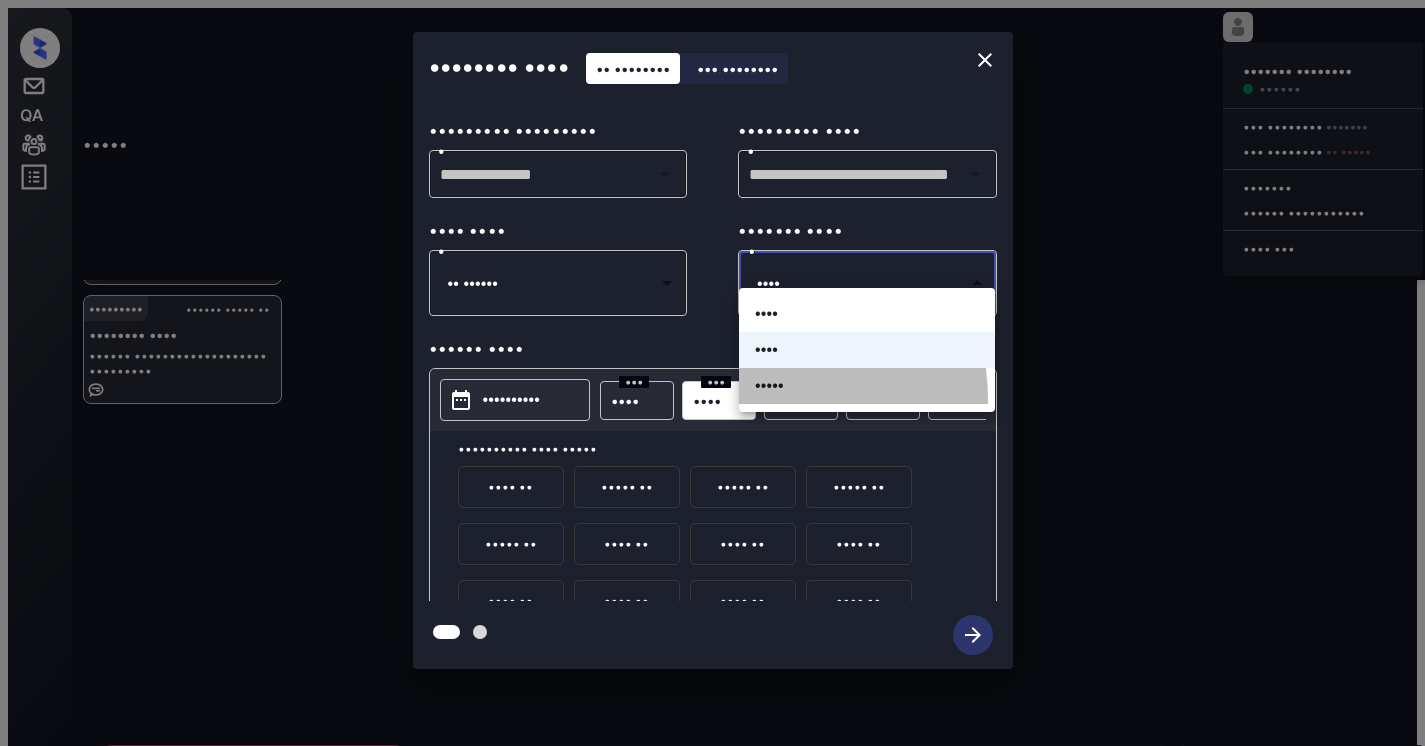 click on "•••••" at bounding box center [867, 386] 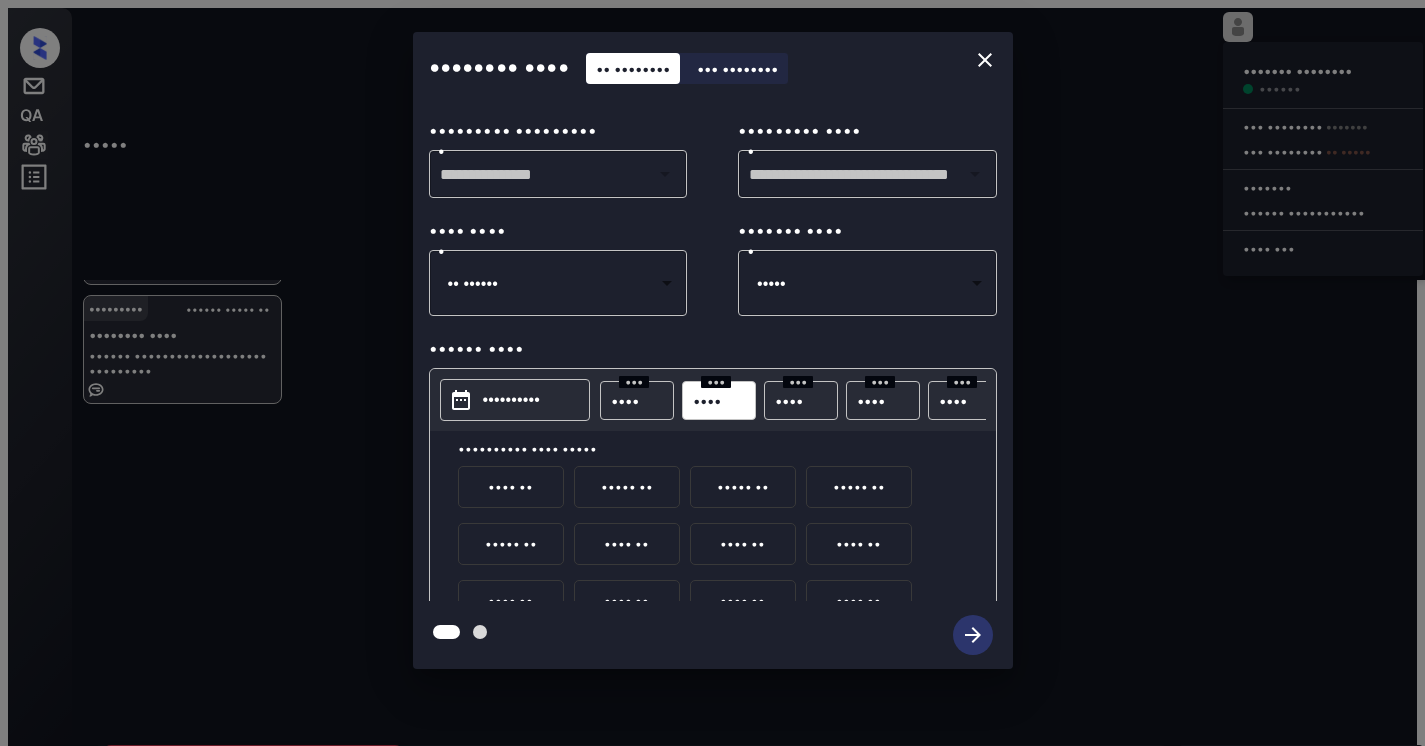 click on "••••••••••" at bounding box center [512, 400] 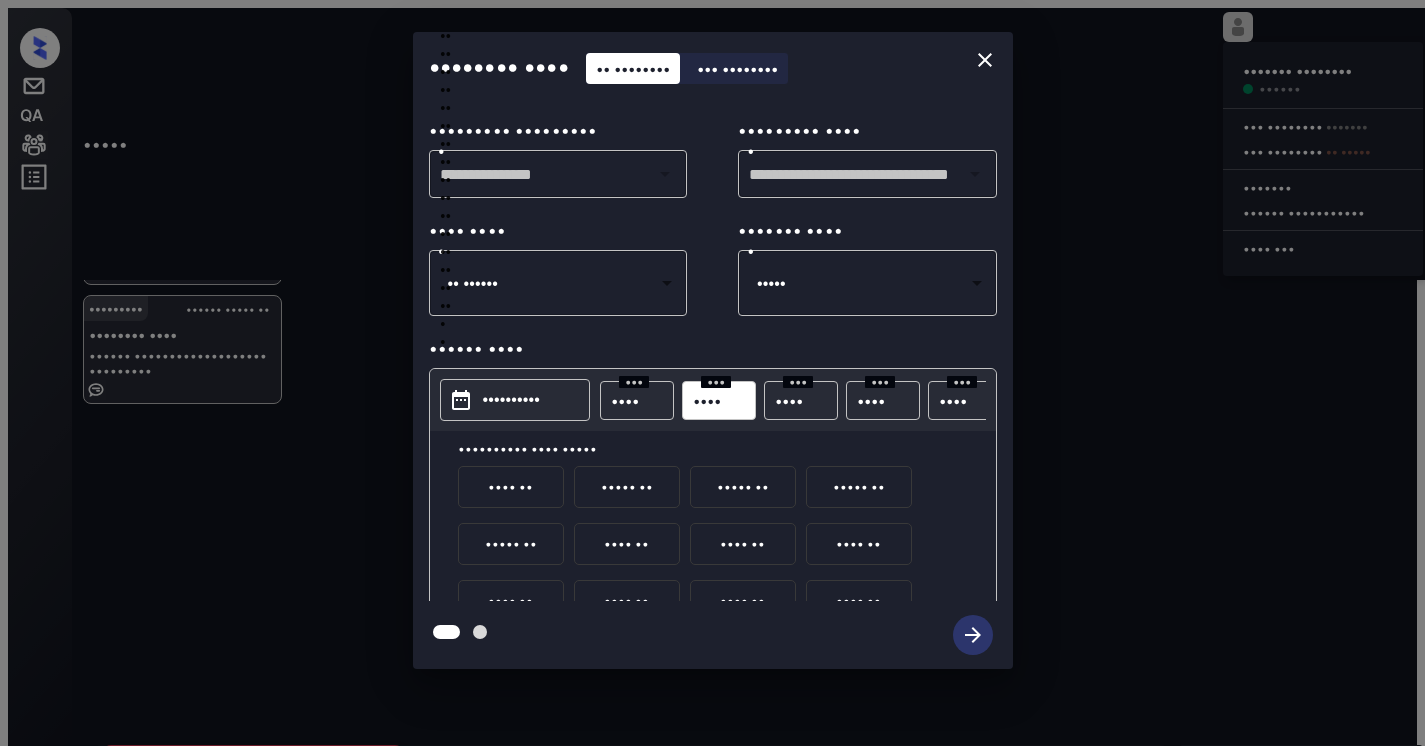 click on "••" at bounding box center (547, 37) 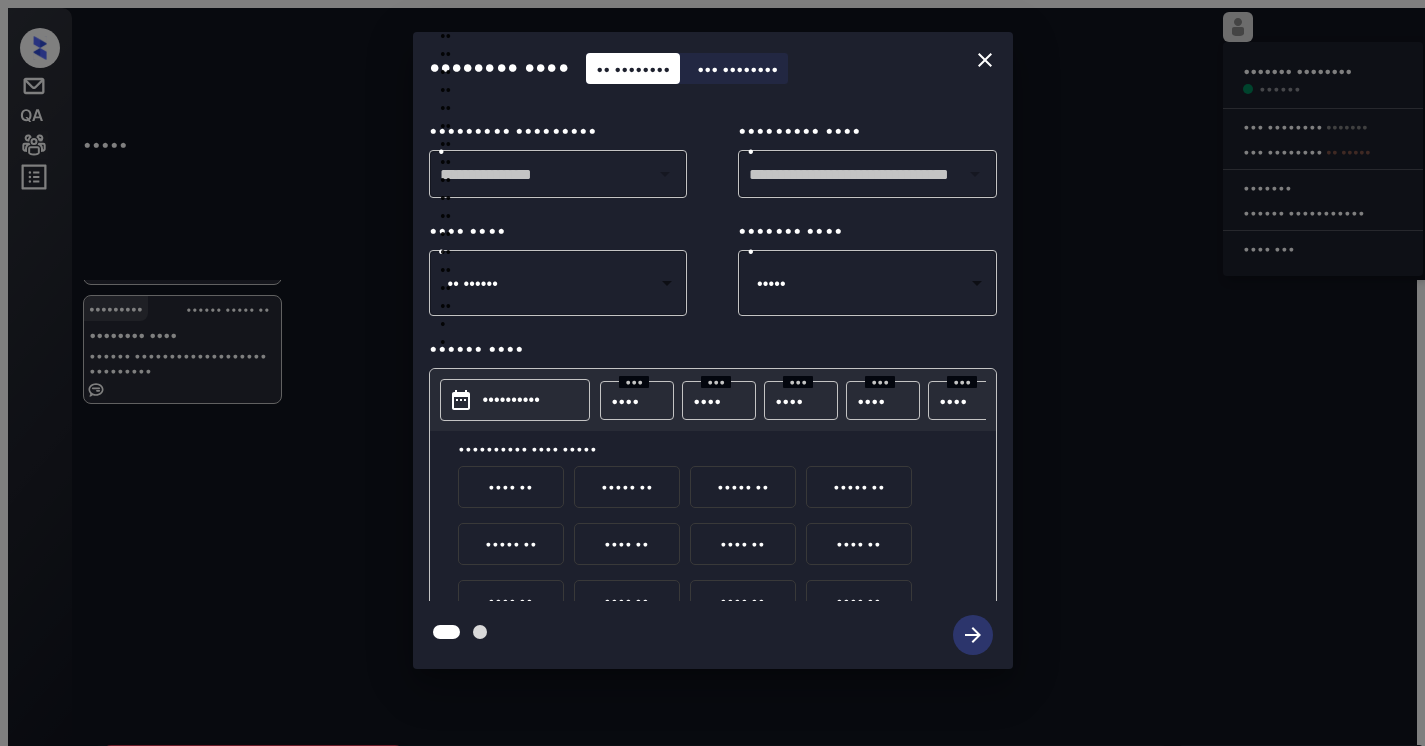 click on "••" at bounding box center [547, 55] 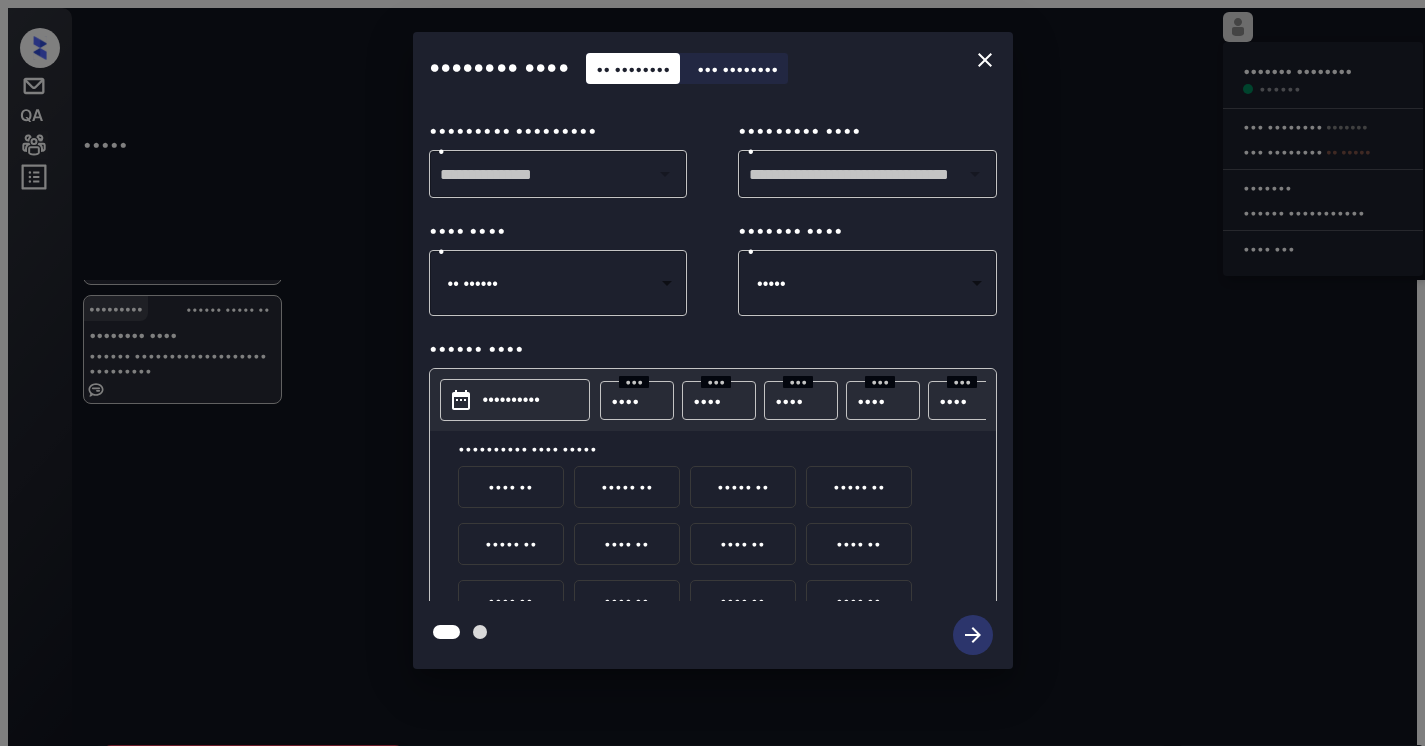 click on "•••••••• •••• •• •••••••• ••• •••••••• ••••••••• ••••••••• ••••••••••••••• • ••••••••• •••• ••••••••••••••••••••••••••••••••• • •••• •••• •• •••••• •••••••• • ••••••• •••• ••••• ••••• • •••••• •••• •••••••••• ••• • ••• ••• • ••• ••• • ••• ••• • ••• ••• • ••• ••• • ••• ••• • ••• ••• • ••• ••• • ••• ••• •• ••• ••• •• ••• ••• •• ••• ••• •• ••• ••• •• ••• ••• •• ••• ••• •• ••• ••• •• ••• ••• •• ••• ••• •• ••• ••• •• ••• ••• •• ••• ••• •• ••• ••• •• ••• ••• •• ••• ••• •• ••• ••• •• ••• ••• •• ••• ••• •• ••• ••• •• ••• ••• •• ••• ••• •• ••• ••• • ••• ••• • ••• ••• • ••• ••• • ••• ••• • ••• ••• • ••• ••• • ••• ••• • ••• ••• • ••• ••• •• ••• ••• •• ••• ••• •• ••• ••• •• ••• ••• •• ••• ••• •• ••• ••• •• ••• ••• •• ••• ••• •• ••• ••• •• ••• ••• •• ••• ••• •• ••• ••• •• ••• ••• •• ••• ••• •• ••• ••• •• ••• ••• •• ••• ••• •• ••• ••• •• ••• ••• •• ••• •••••••••• •••• ••••• •••• •• ••••• •• ••••• •• ••••• •• ••••• •• •••• •• •••• •• •••• •• •••• •• •••• •• •••• •• •••• ••" at bounding box center (712, 350) 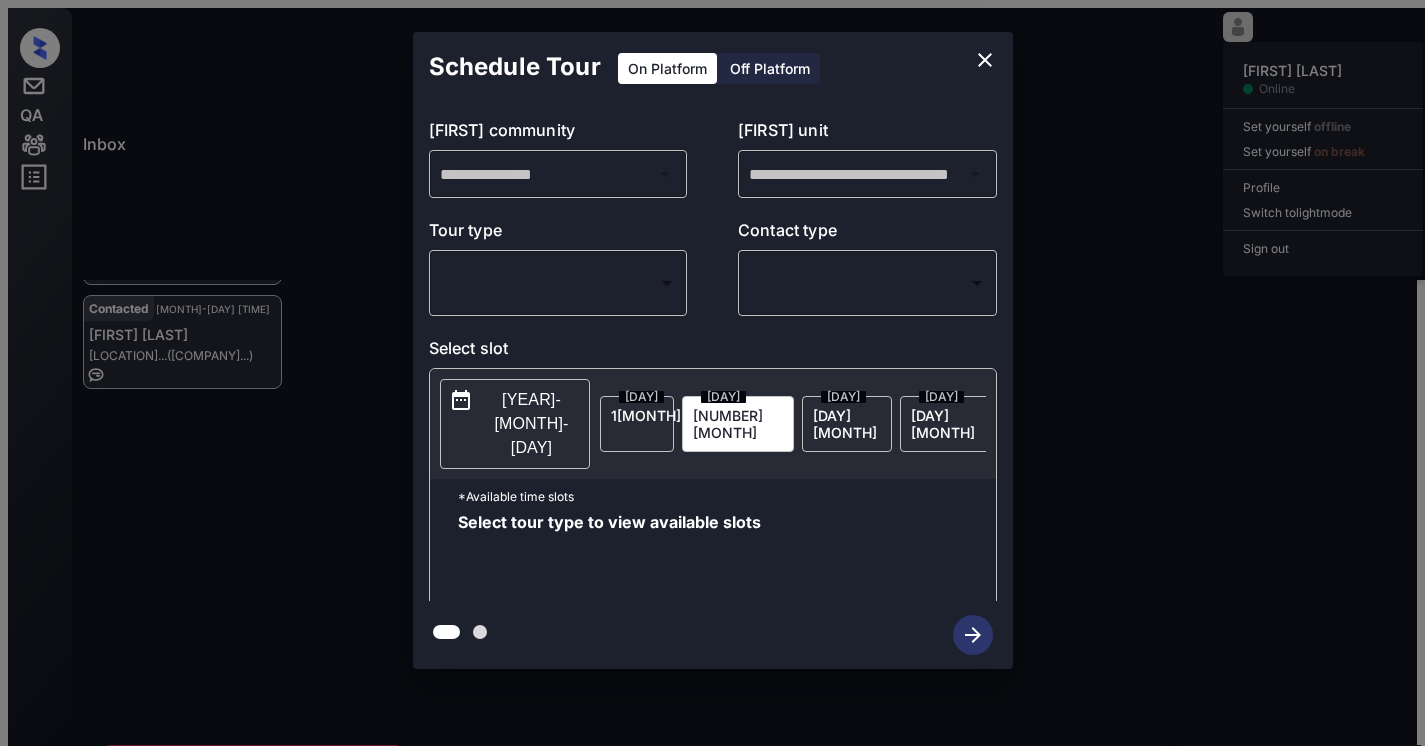 scroll, scrollTop: 0, scrollLeft: 0, axis: both 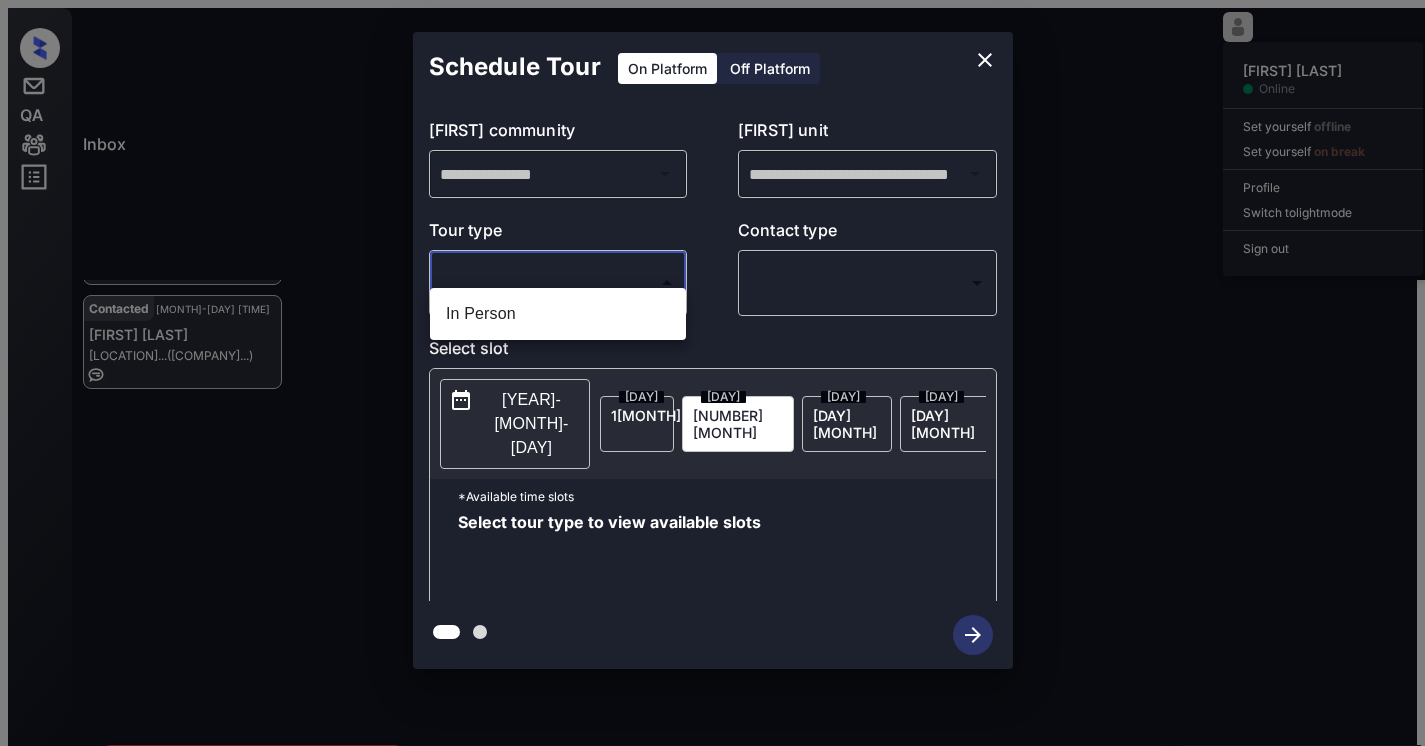 click on "Inbox [FIRST] [LAST] Online Set yourself   offline Set yourself   on break Profile Switch to  light  mode Sign out Contacted [MONTH]-[DAY] [TIME]   [FIRST] [LAST] ...  ([COMPANY]) Contacted [MONTH]-[DAY] [TIME]   [FIRST] [LAST] ...  ([COMPANY]) Contacted Lost Lead Sentiment: Angry Upon sliding the acknowledgement:  Lead will move to lost stage. * ​ SMS and call option will be set to opt out. AFM will be turned off for the lead. [FIRST] New Message [COMPANY] Lead transferred to leasing agent: [FIRST] [MONTH] [DAY], [YEAR] [TIME]  Sync'd w  knock New Message Agent Lead created via webhook in Inbound stage. [MONTH] [DAY], [YEAR] [TIME] A New Message Agent AFM Request sent to [FIRST]. [MONTH] [DAY], [YEAR] [TIME] A New Message Agent Notes Note: Structured Note:
Move In Date: [YEAR]-[MONTH]-[DAY]
[MONTH] [DAY], [YEAR] [TIME] A New Message [FIRST] Lead Details Updated
Move In Date:  [DAY]-[DAY]-[YEAR]
[MONTH] [DAY], [YEAR] [TIME] [FIRST] New Message [FIRST] From:" at bounding box center [712, 381] 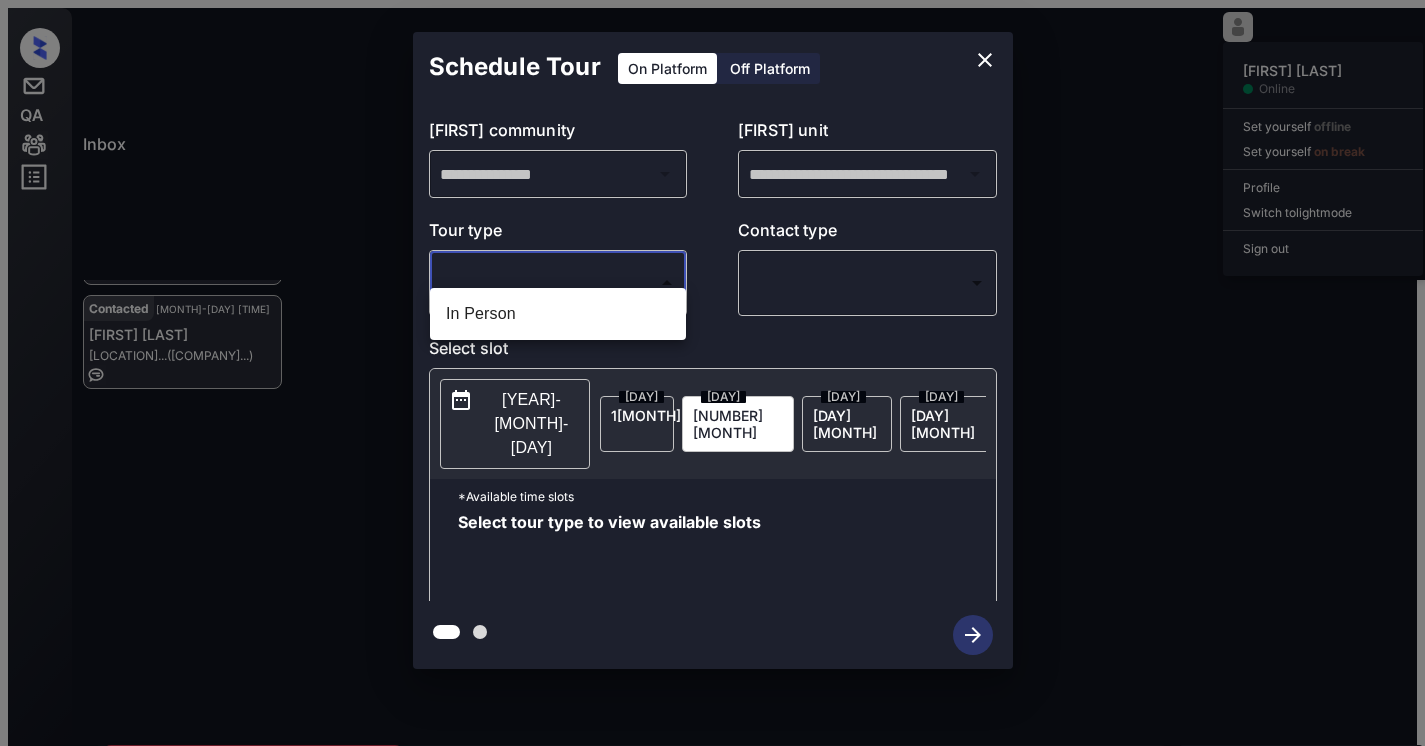 click on "In Person" at bounding box center (558, 314) 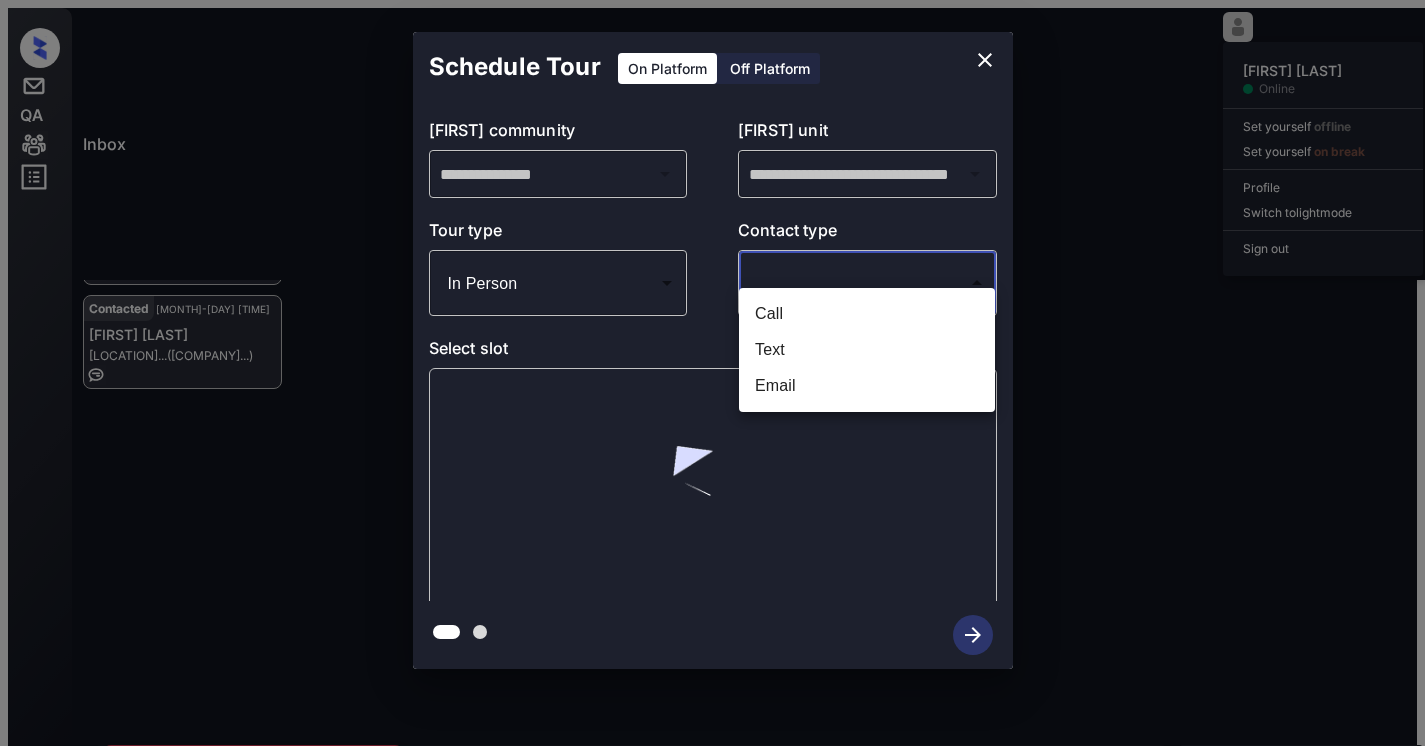click on "Inbox [FIRST] [LAST] Online Set yourself   offline Set yourself   on break Profile Switch to  light  mode Sign out Contacted [MONTH]-[DAY] [TIME]   [FIRST] [LAST] ...  ([COMPANY]) Contacted [MONTH]-[DAY] [TIME]   [FIRST] [LAST] ...  ([COMPANY]) Contacted Lost Lead Sentiment: Angry Upon sliding the acknowledgement:  Lead will move to lost stage. * ​ SMS and call option will be set to opt out. AFM will be turned off for the lead. [FIRST] New Message [COMPANY] Lead transferred to leasing agent: [FIRST] [MONTH] [DAY], [YEAR] [TIME]  Sync'd w  knock New Message Agent Lead created via webhook in Inbound stage. [MONTH] [DAY], [YEAR] [TIME] A New Message Agent AFM Request sent to [FIRST]. [MONTH] [DAY], [YEAR] [TIME] A New Message Agent Notes Note: Structured Note:
Move In Date: [YEAR]-[MONTH]-[DAY]
[MONTH] [DAY], [YEAR] [TIME] A New Message [FIRST] Lead Details Updated
Move In Date:  [DAY]-[DAY]-[YEAR]
[MONTH] [DAY], [YEAR] [TIME] [FIRST] New Message [FIRST] From:" at bounding box center [712, 381] 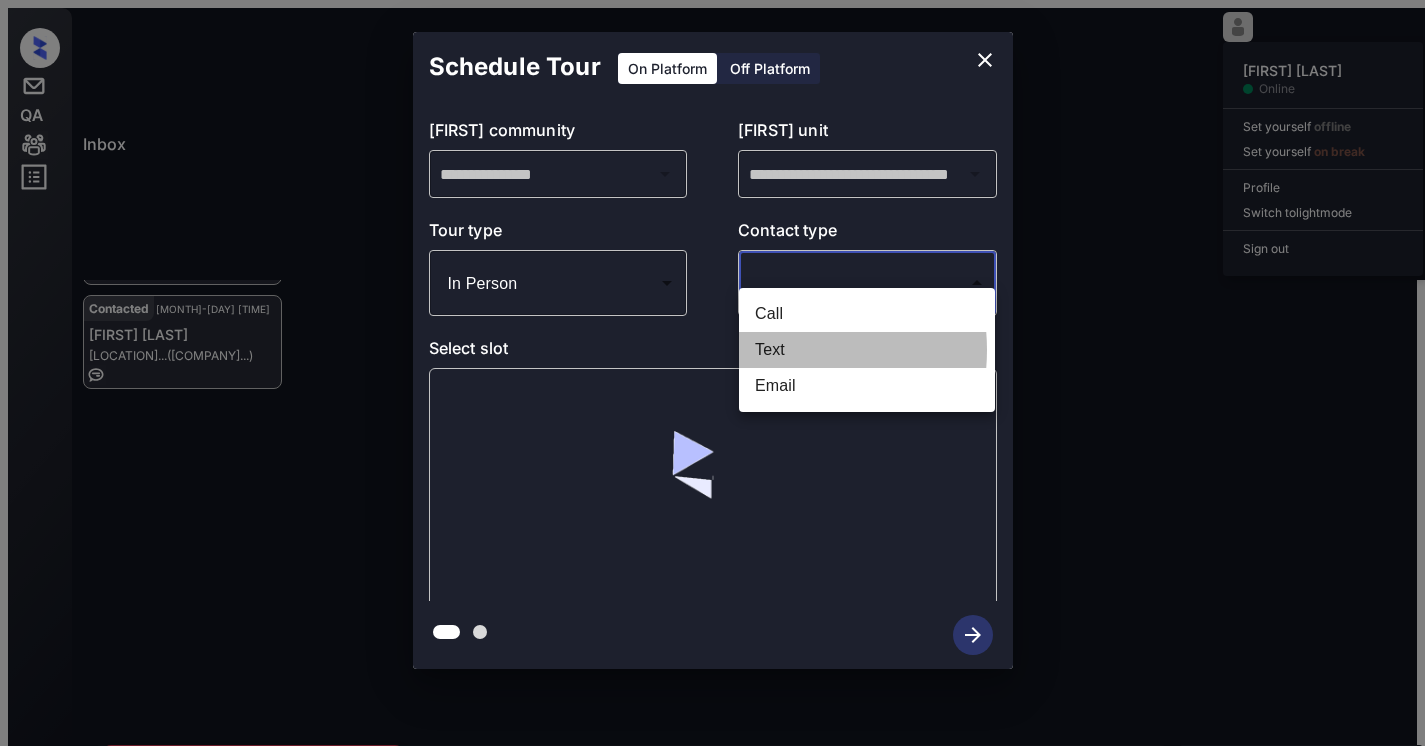 click on "Text" at bounding box center (867, 350) 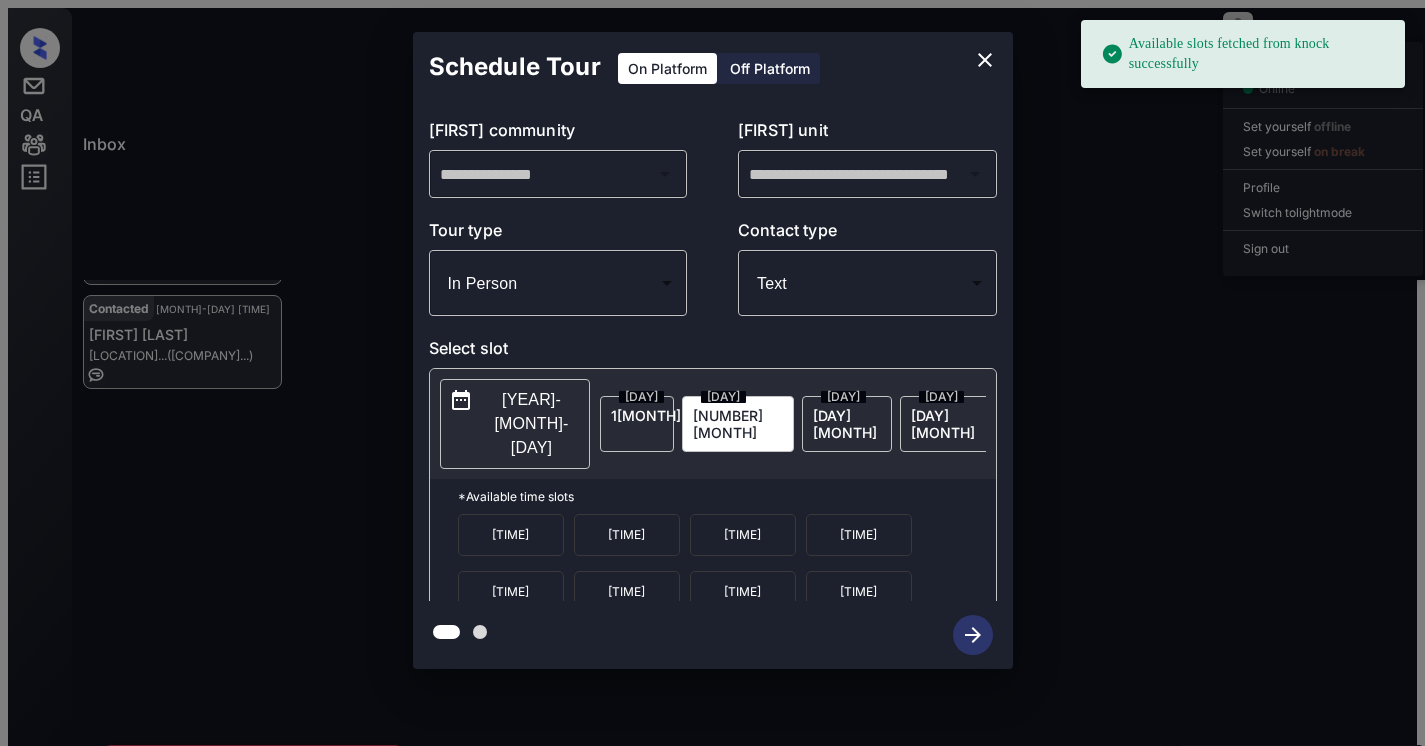click on "[YEAR]-[MONTH]-[DAY]" at bounding box center [532, 424] 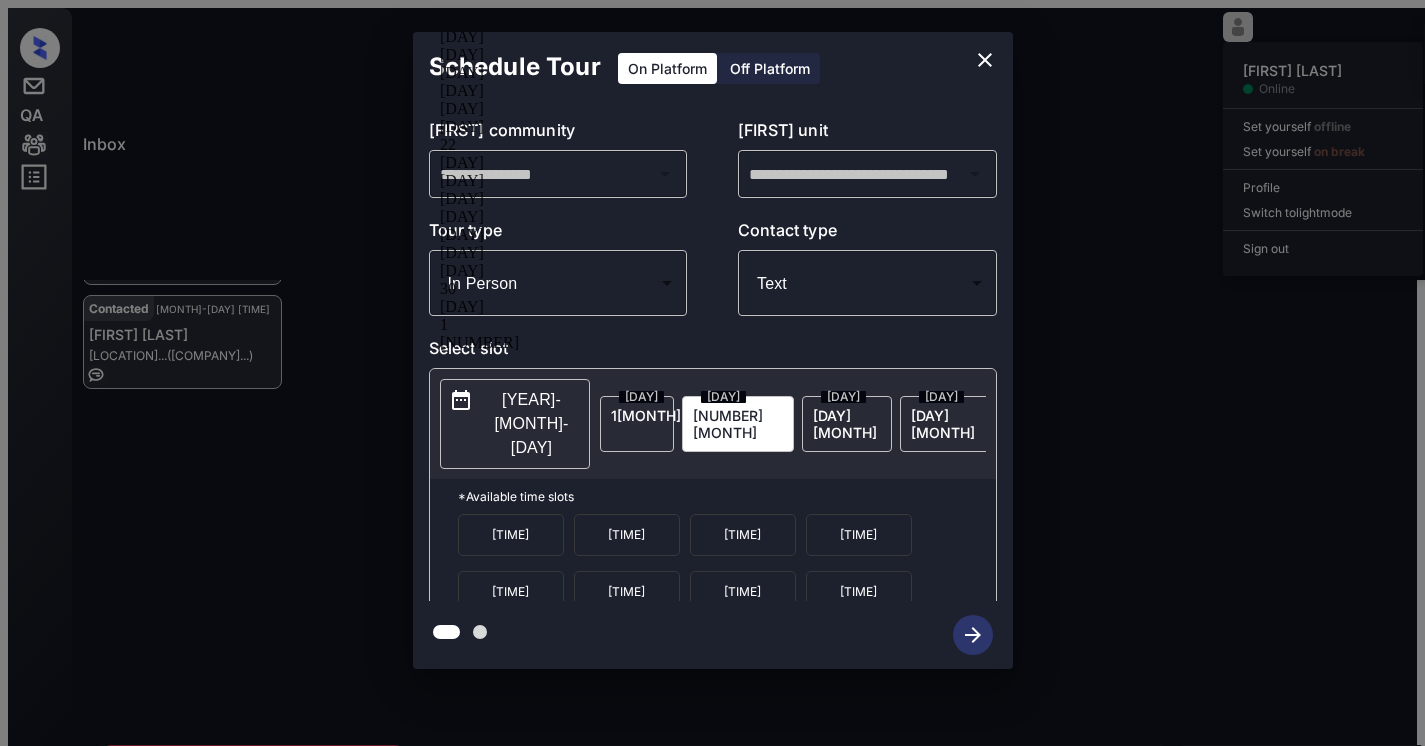click on "[DAY]" at bounding box center (551, 37) 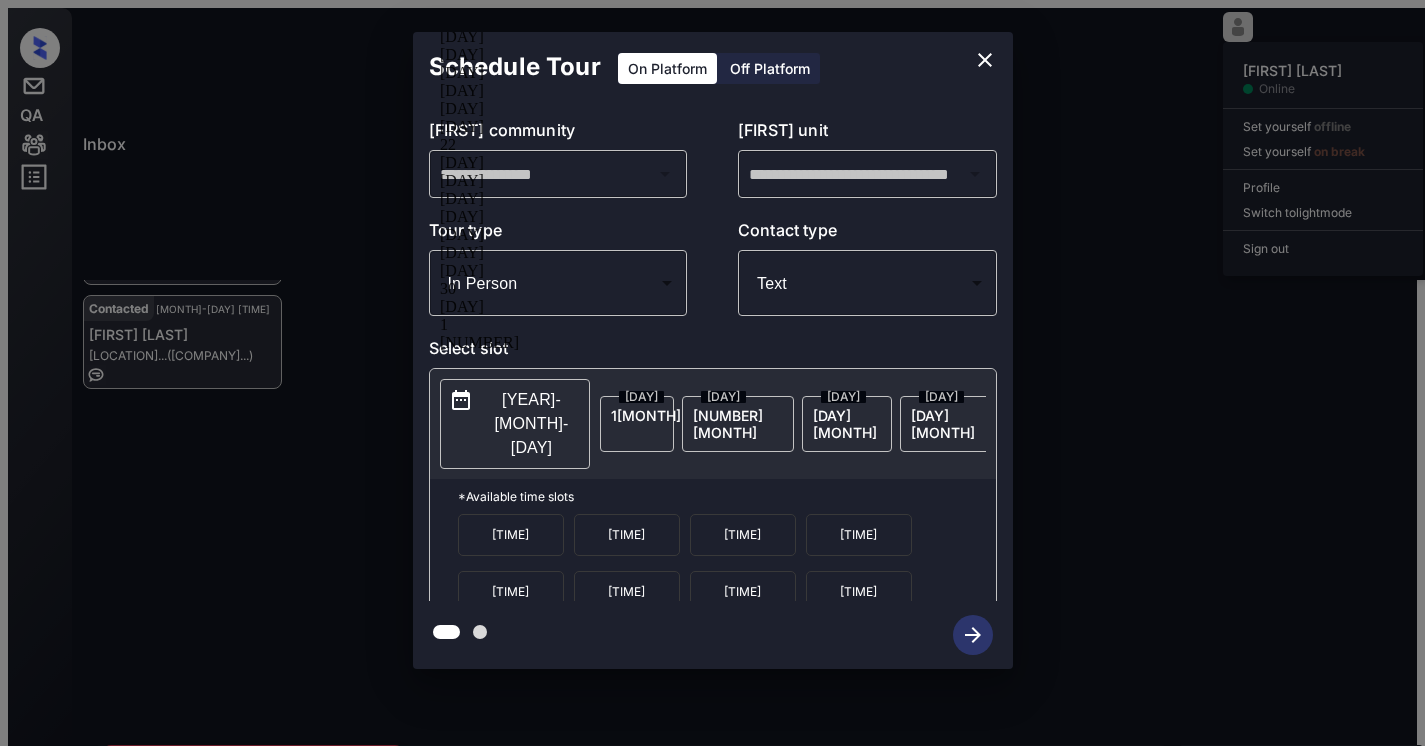 click at bounding box center [985, 60] 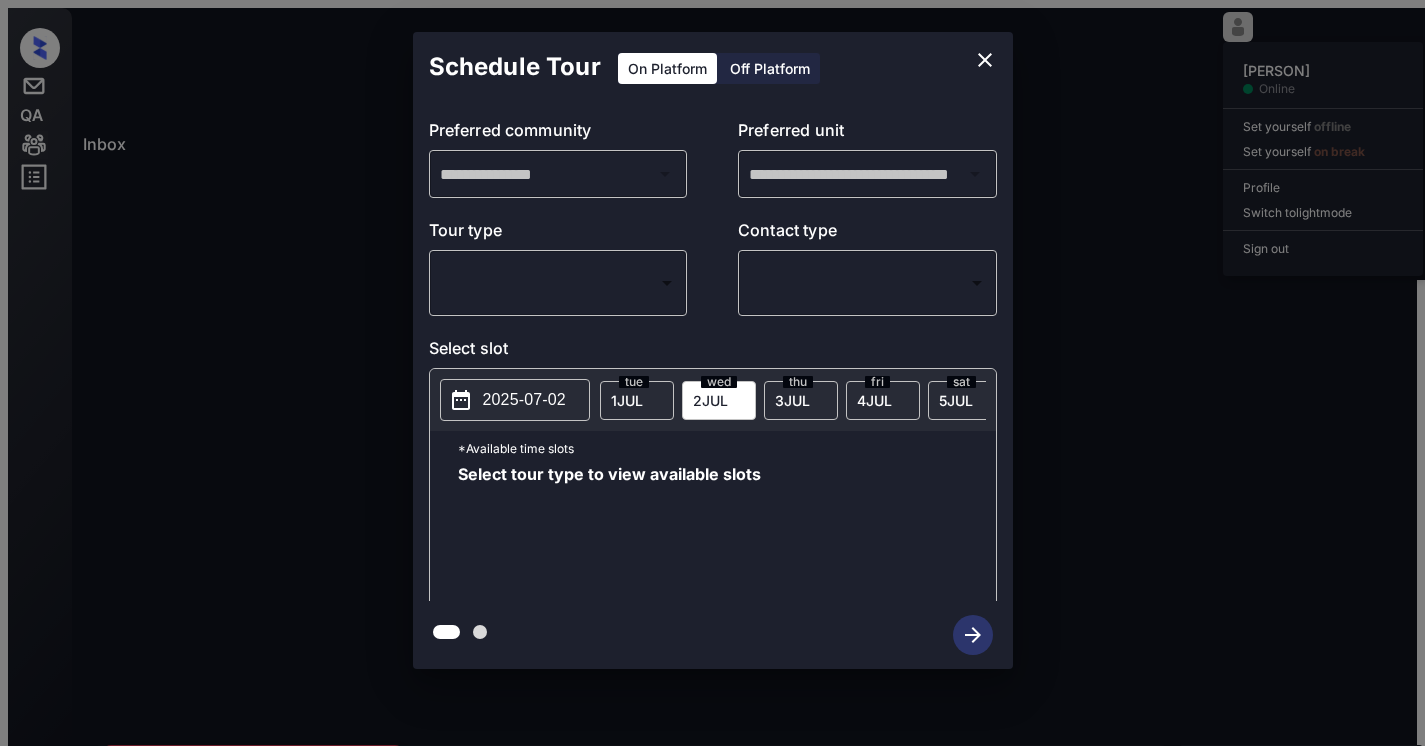 scroll, scrollTop: 0, scrollLeft: 0, axis: both 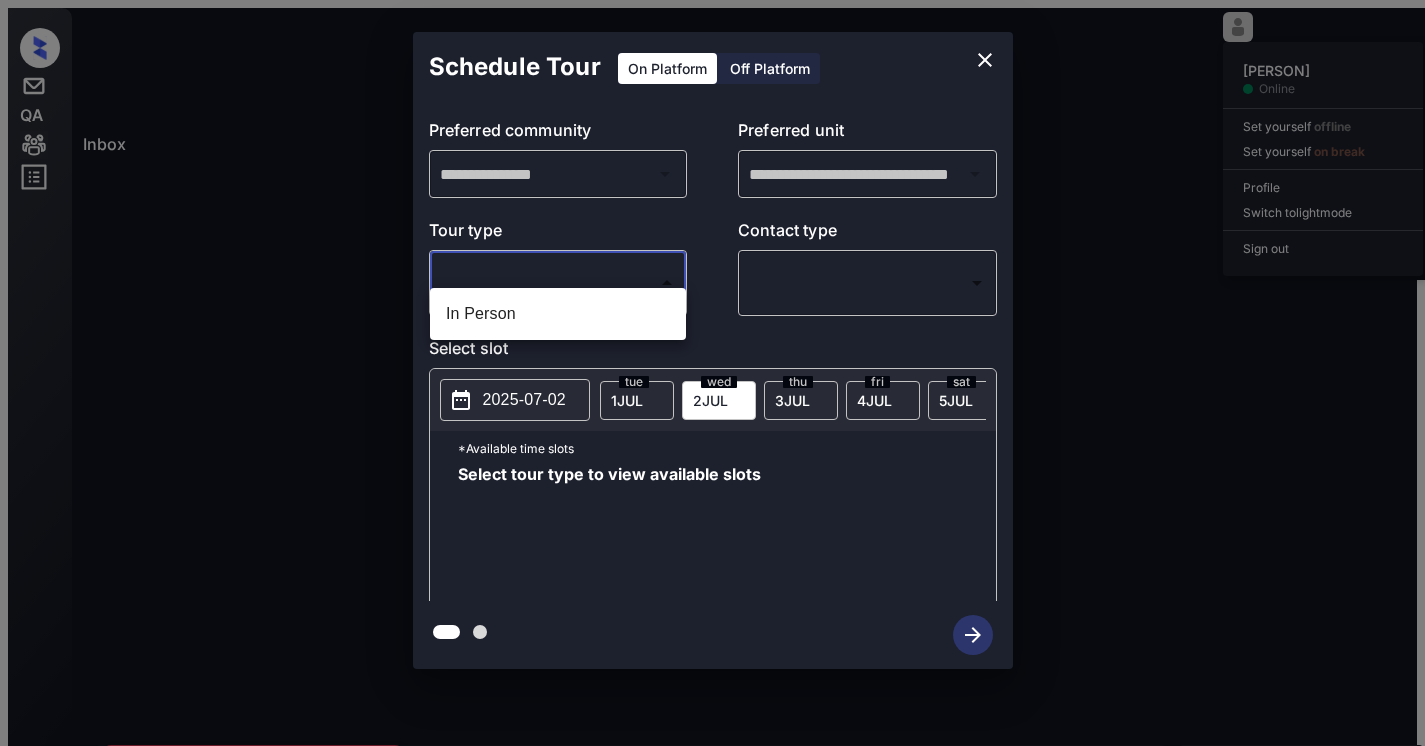 click on "Inbox [PERSON] Online Set yourself   offline Set yourself   on break Profile Switch to  light  mode Sign out Contacted [MONTH]-[DAY] [TIME]   [PERSON] [COMPANY] (...) Contacted Lost Lead Sentiment: Angry Upon sliding the acknowledgement:  Lead will move to lost stage. * ​ SMS and call option will be set to opt out. [PERSON] New Message Zuma Lead transferred to leasing agent: [PERSON] [MONTH] [YEAR] [TIME]  Sync'd w  knock Z New Message Agent Lead created via webhook in Inbound stage. [MONTH] [YEAR] [TIME] A New Message Agent AFM Request sent to Kelsey. [MONTH] [YEAR] [TIME] A New Message Agent Notes Note: Structured Note:
Move In Date: [YEAR]-[MONTH]-[DAY]
[MONTH] [YEAR] [TIME] A New Message [PERSON] Lead Details Updated
Move In Date:  [DAY]-[MONTH]-[YEAR]
[MONTH] [YEAR] [TIME] K New Message [PERSON] From:   [EMAIL] To:   [EMAIL] Hi [PERSON],       Best,   [PERSON]  [COMPANY] . Read More    Sync'd w" at bounding box center (712, 381) 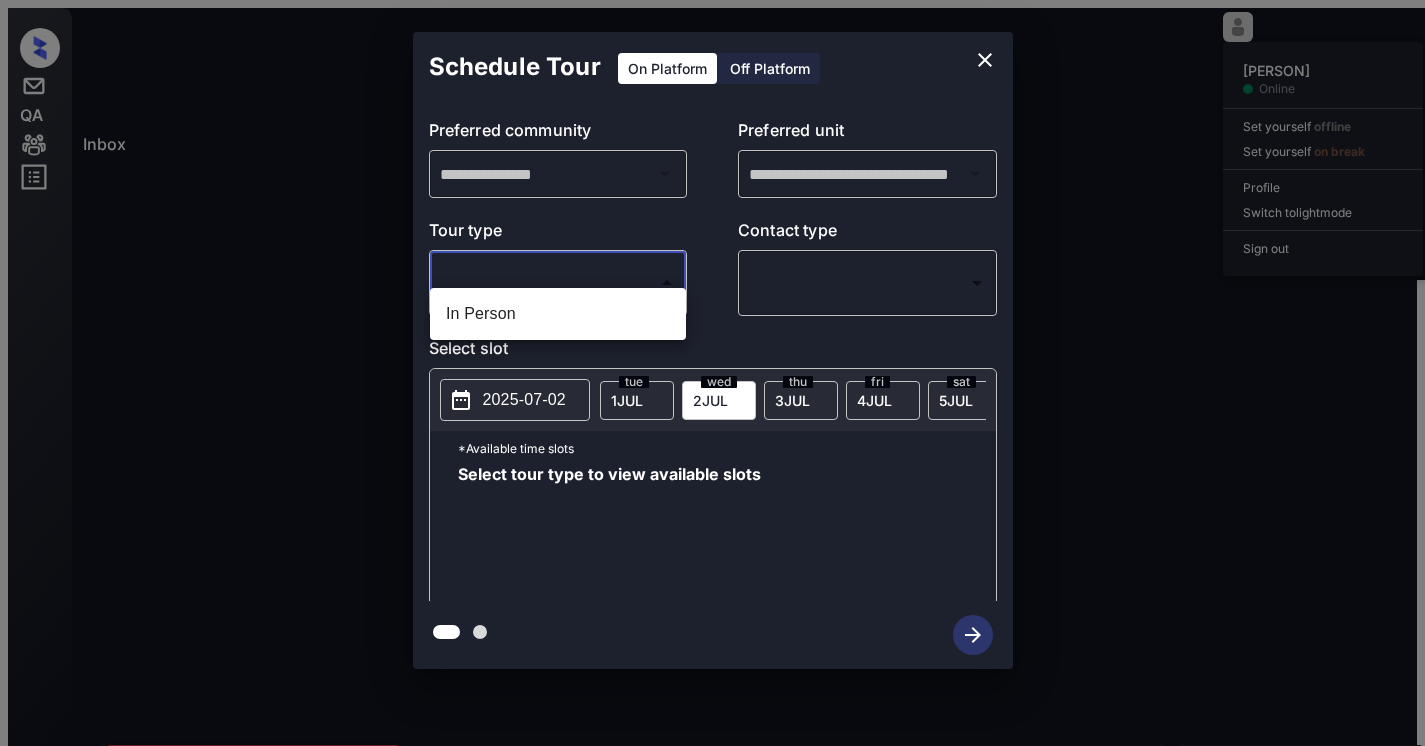 click on "In Person" at bounding box center [558, 314] 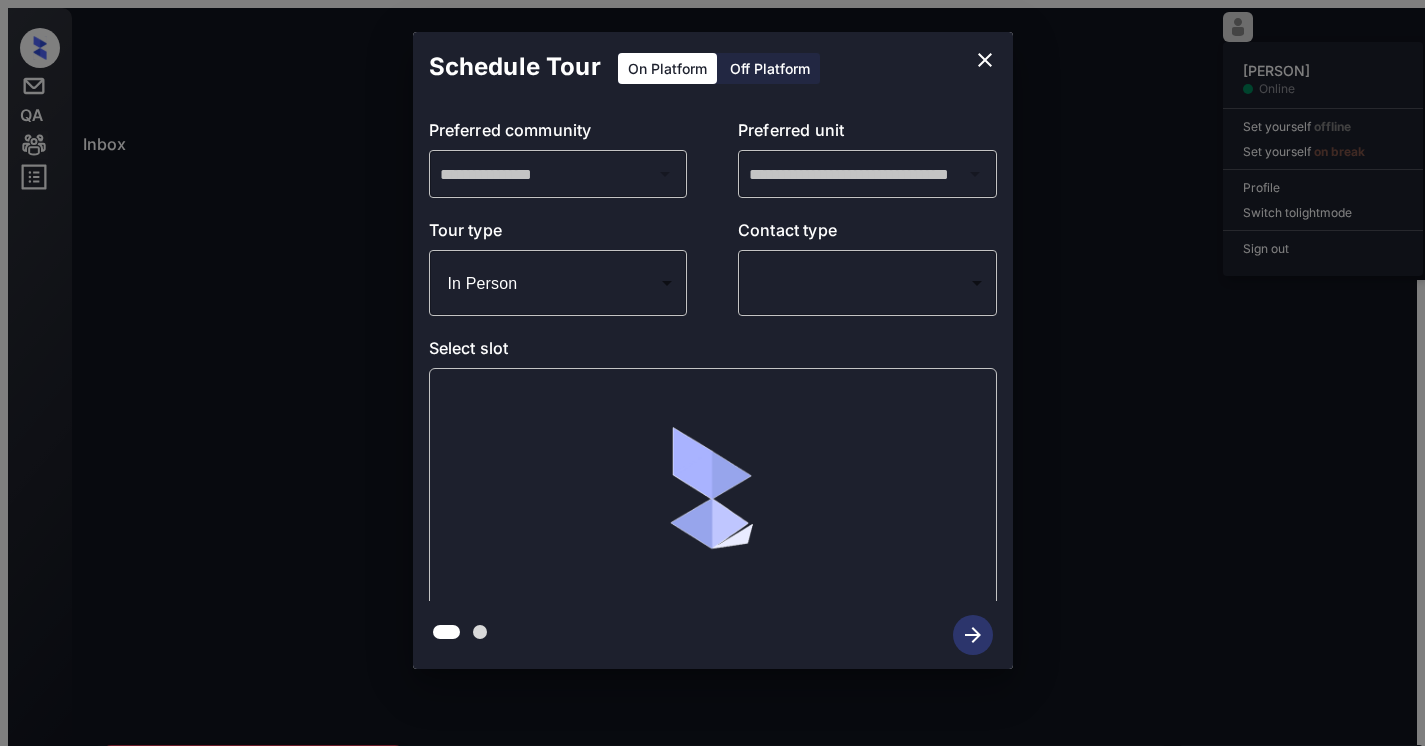 click on "​ ​" at bounding box center (558, 283) 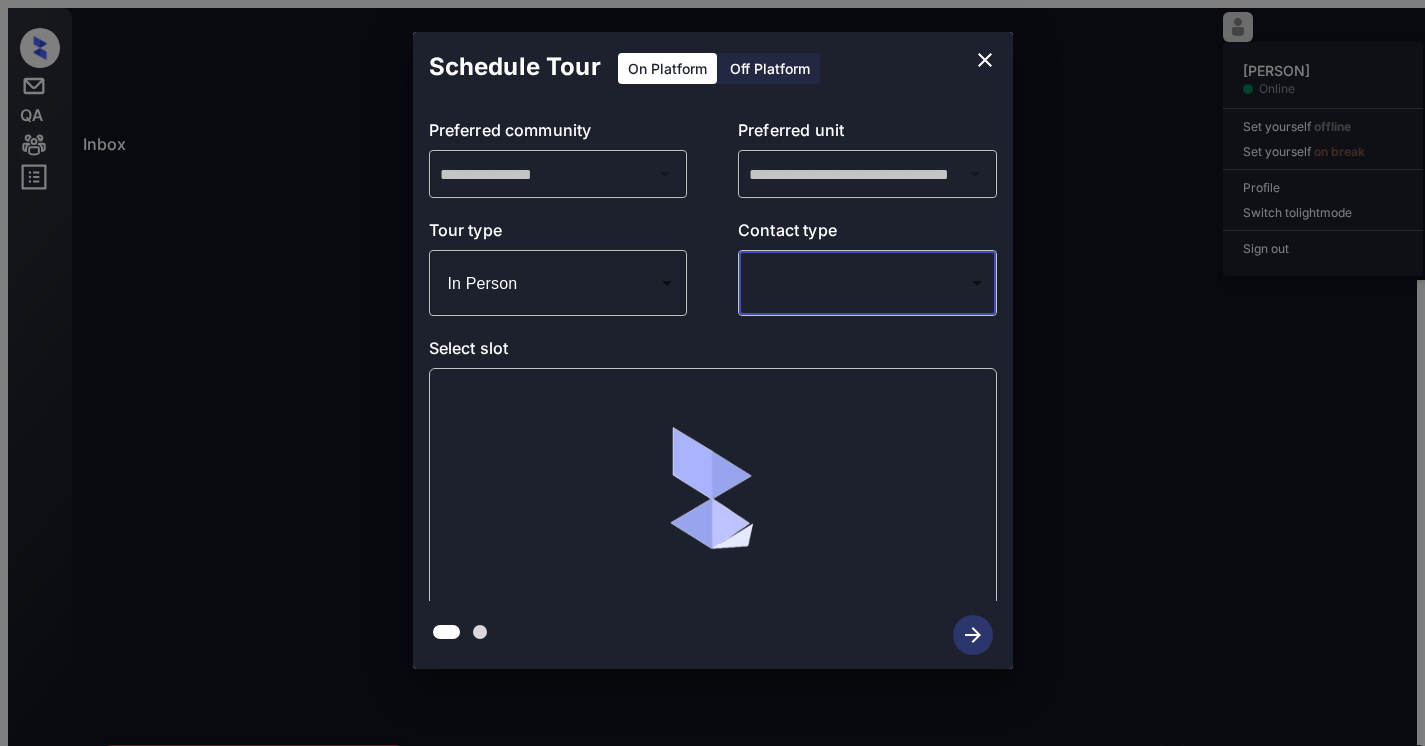 click on "Inbox Cynthia Montañez Online Set yourself   offline Set yourself   on break Profile Switch to  light  mode Sign out Contacted Jul-01 07:41 pm   Jennifer Xiao Porter Westsid...  (Magnolia Capit...) Contacted Lost Lead Sentiment: Angry Upon sliding the acknowledgement:  Lead will move to lost stage. * ​ SMS and call option will be set to opt out. AFM will be turned off for the lead. Kelsey New Message Zuma Lead transferred to leasing agent: kelsey Jul 01, 2025 02:56 pm  Sync'd w  knock Z New Message Agent Lead created via webhook in Inbound stage. Jul 01, 2025 02:56 pm A New Message Agent AFM Request sent to Kelsey. Jul 01, 2025 02:56 pm A New Message Agent Notes Note: Structured Note:
Move In Date: 2025-08-01
Jul 01, 2025 02:56 pm A New Message Kelsey Lead Details Updated
Move In Date:  1-8-2025
Jul 01, 2025 02:57 pm K New Message Kelsey From:   magnolia-porterwestside@communications.getzuma.com To:   jenniferx810@gmail.com Hi Jennifer,       Best,   Kelsey   Porter Westside . Read More    Sync'd w" at bounding box center [712, 381] 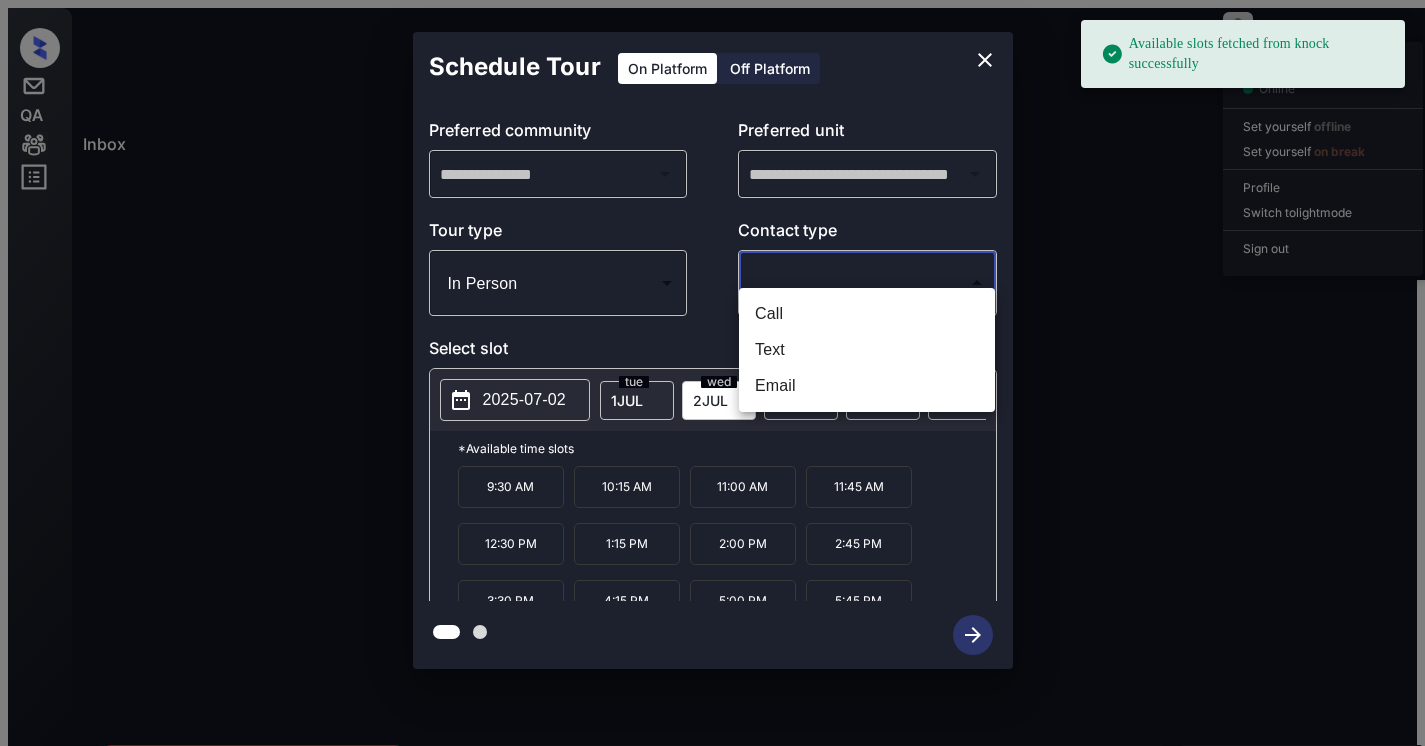 click on "Call Text Email" at bounding box center (867, 350) 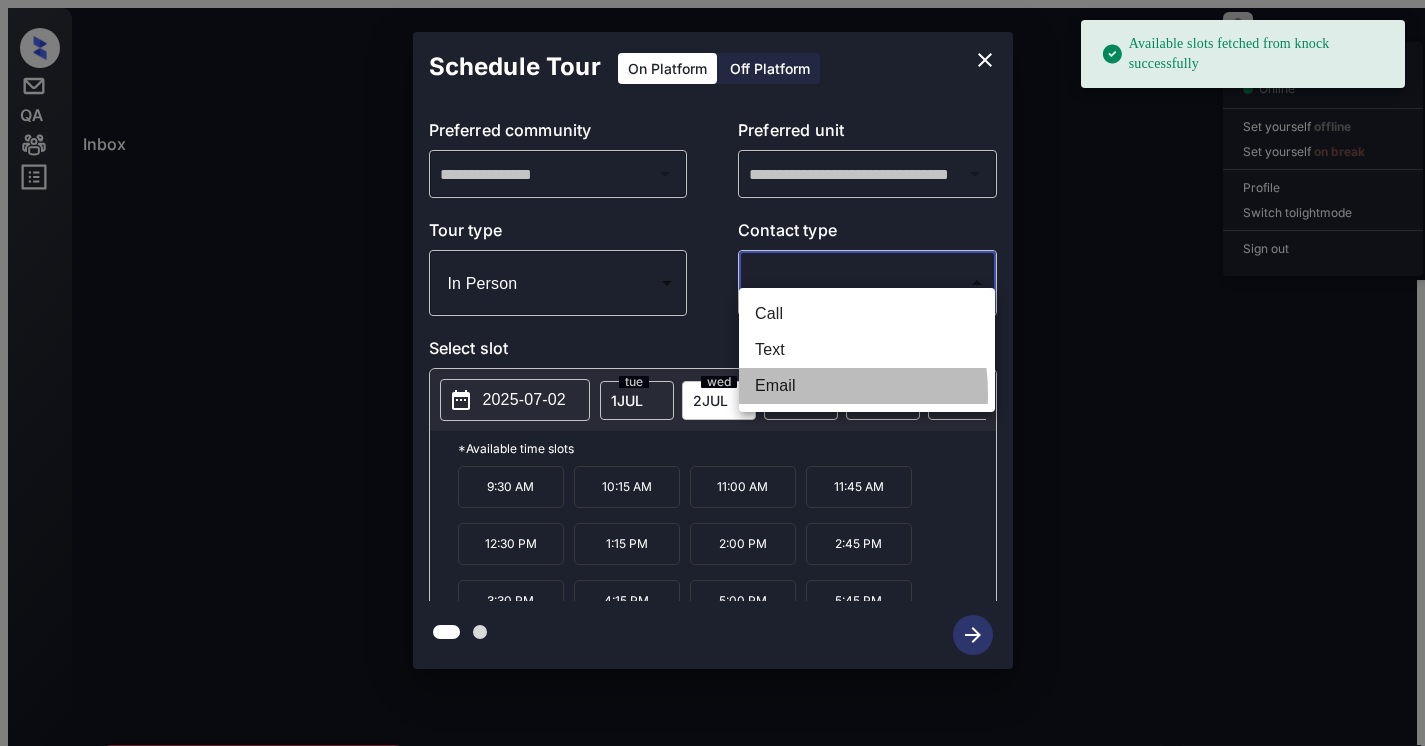 click on "Email" at bounding box center [867, 386] 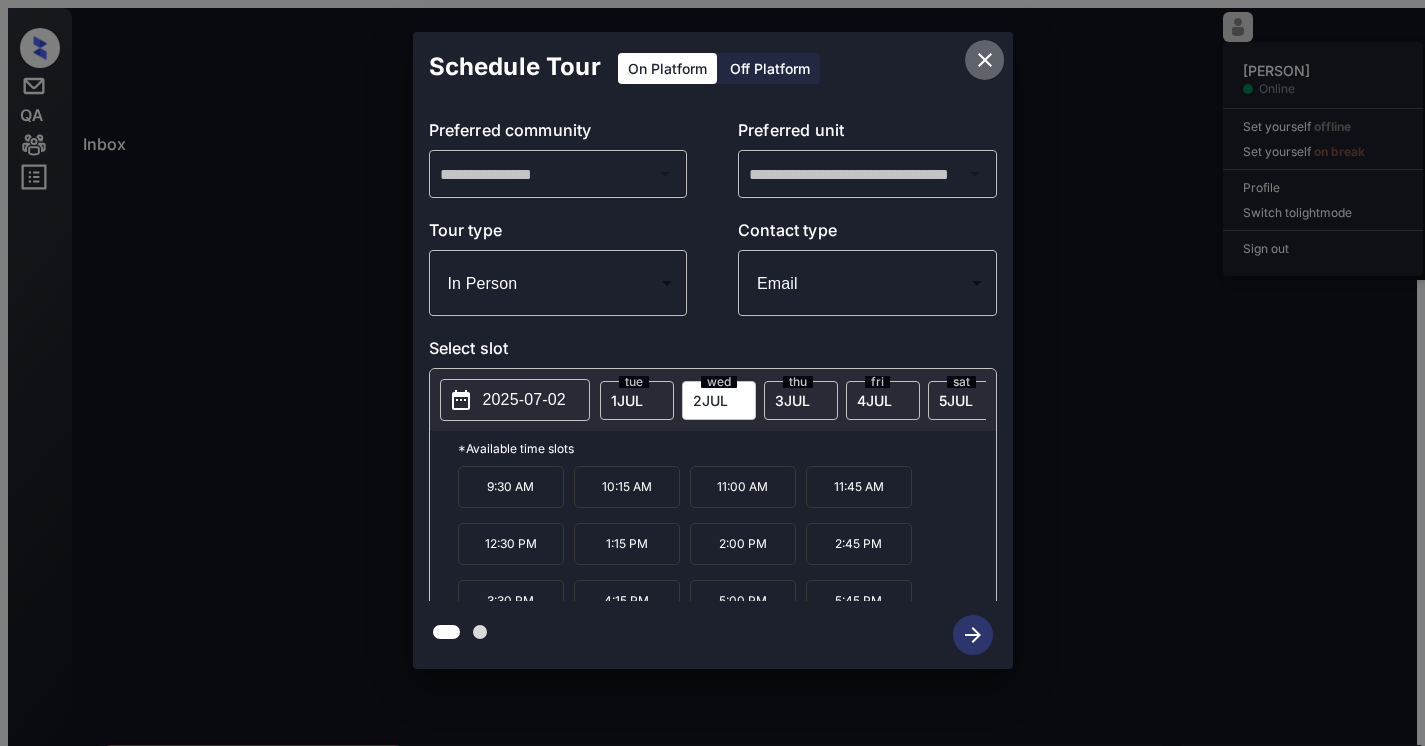 click at bounding box center (985, 60) 